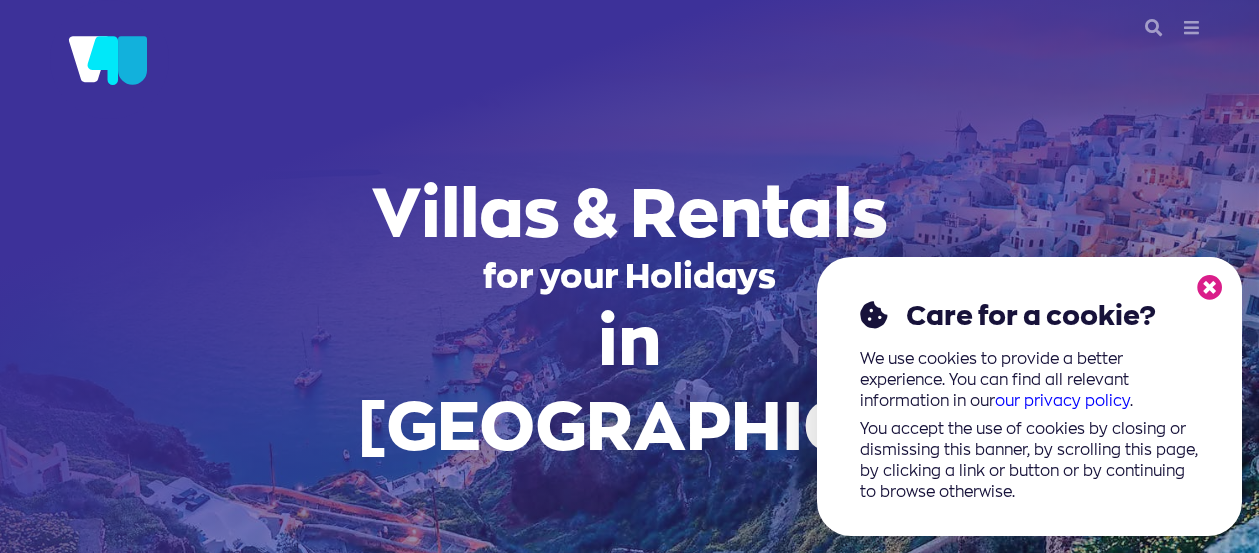 scroll, scrollTop: 0, scrollLeft: 0, axis: both 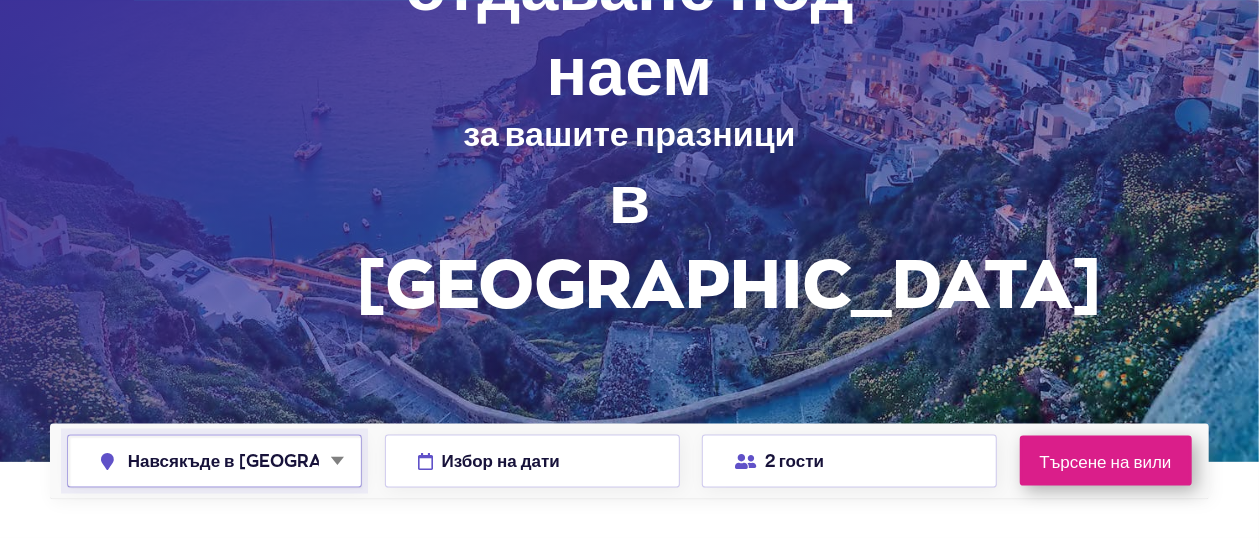 select on "chalkidiki" 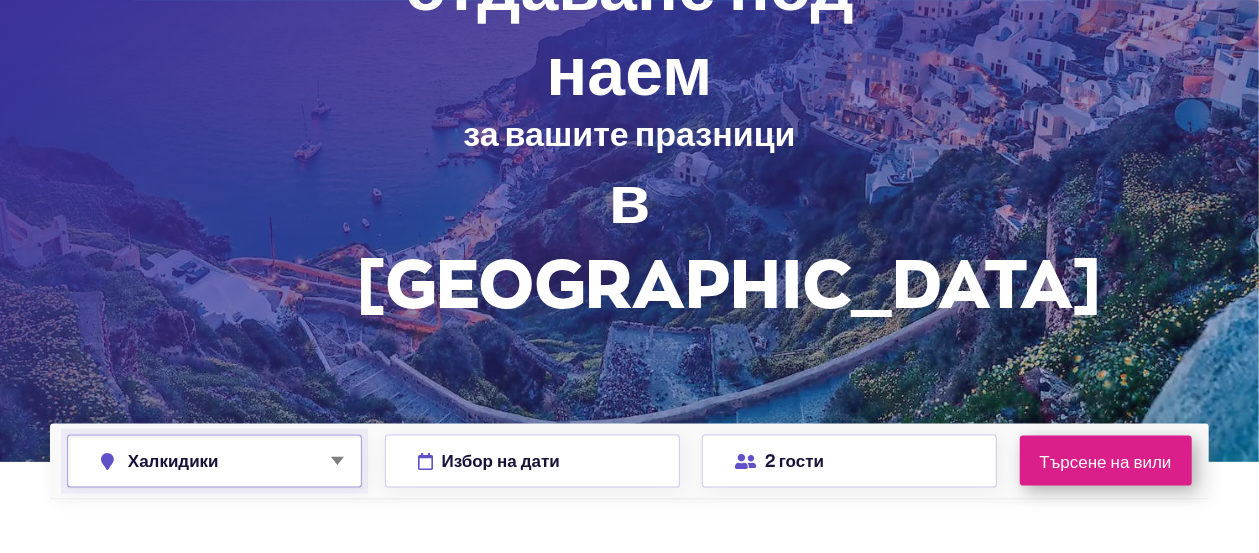 click on "Халкидики" at bounding box center (0, 0) 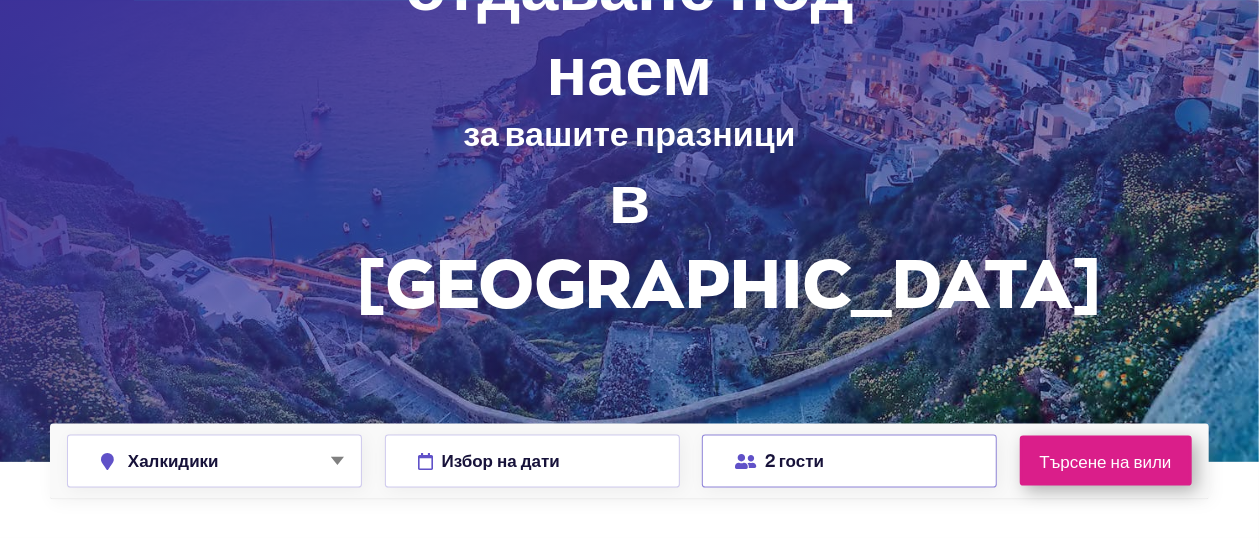 click on "2 гости" at bounding box center [849, 461] 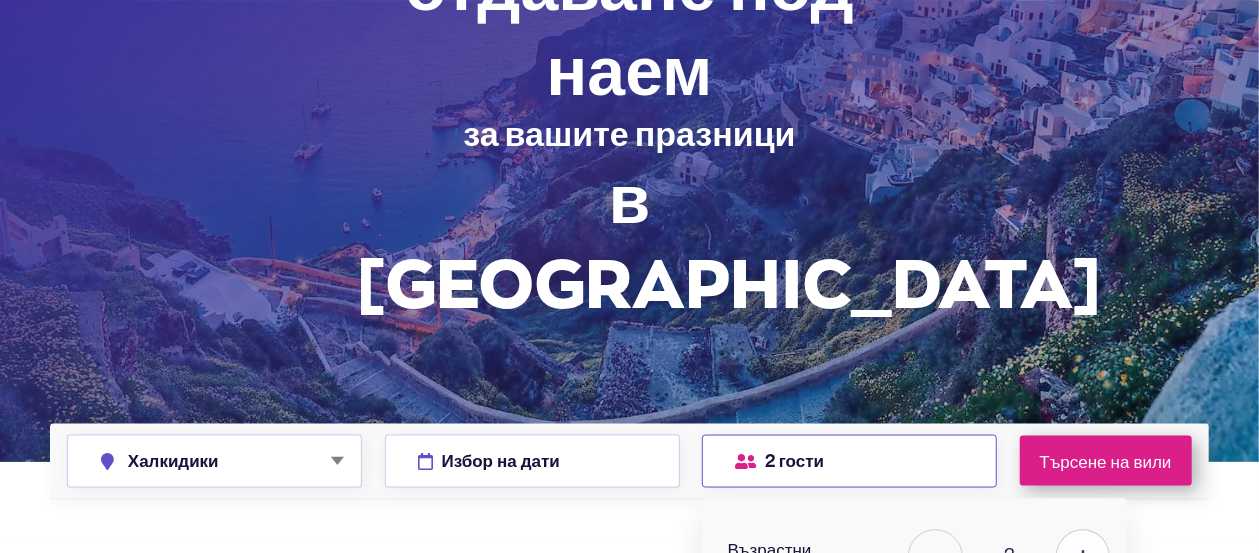 click at bounding box center [1083, 557] 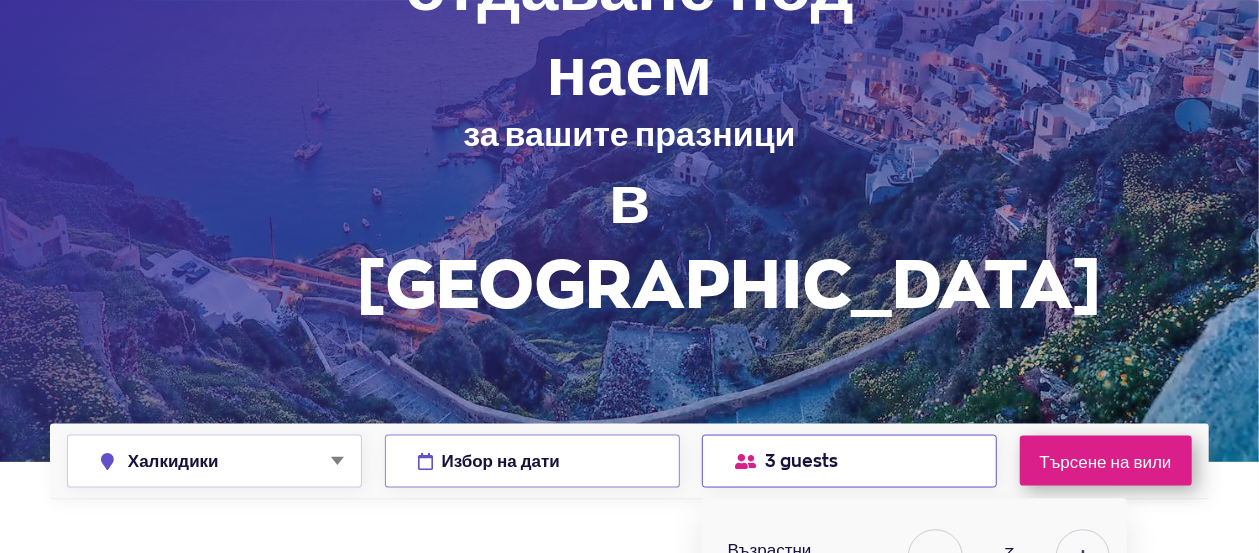 click on "Избор на дати" at bounding box center (501, 461) 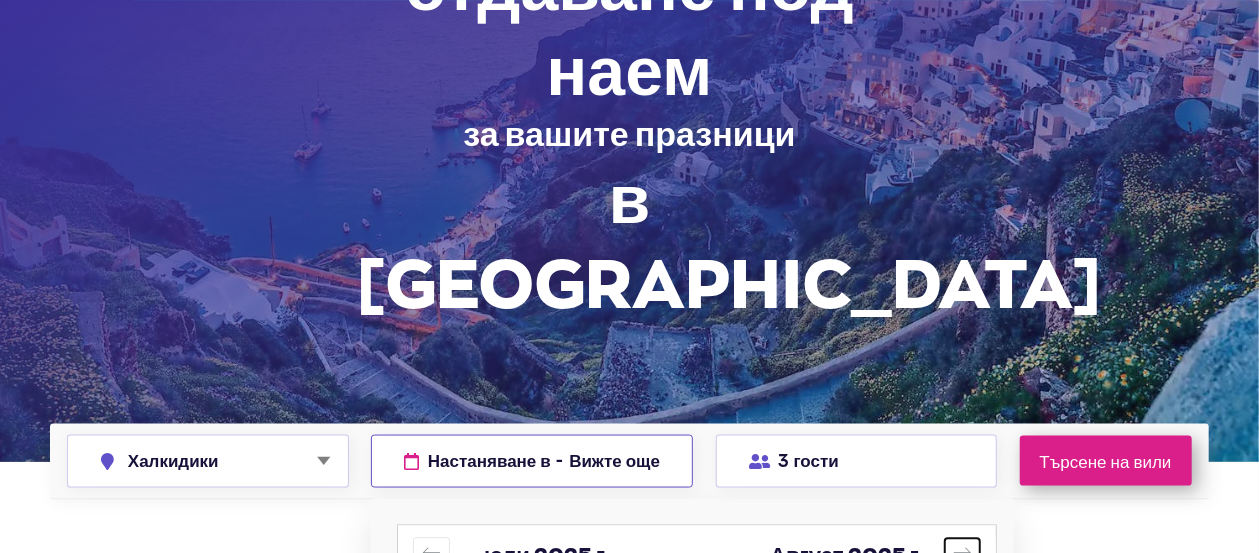 click at bounding box center (962, 555) 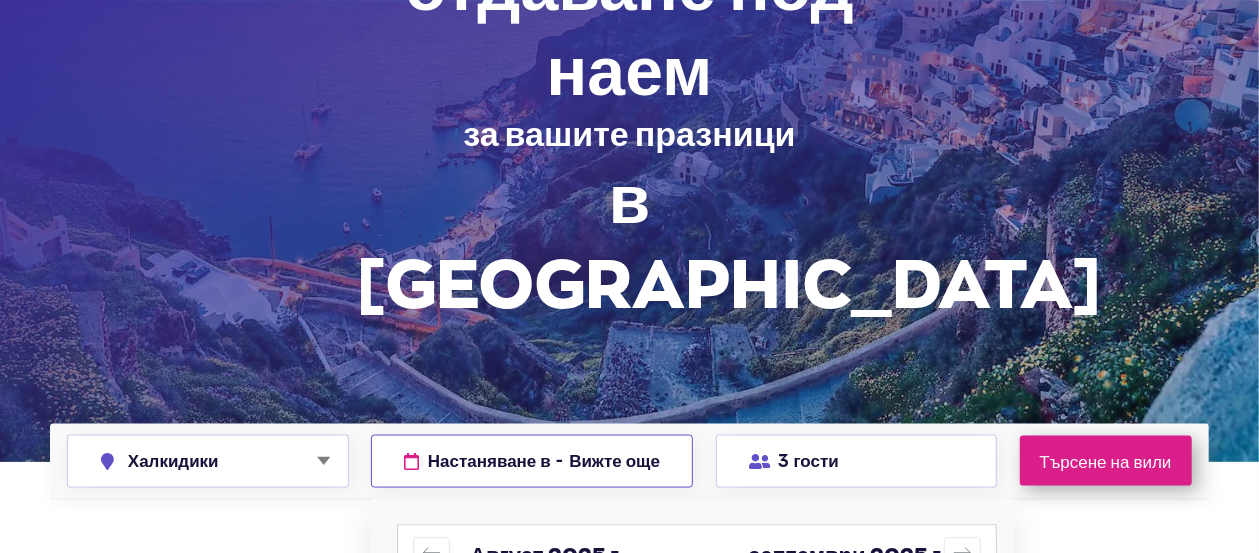 click on "1" at bounding box center [770, 621] 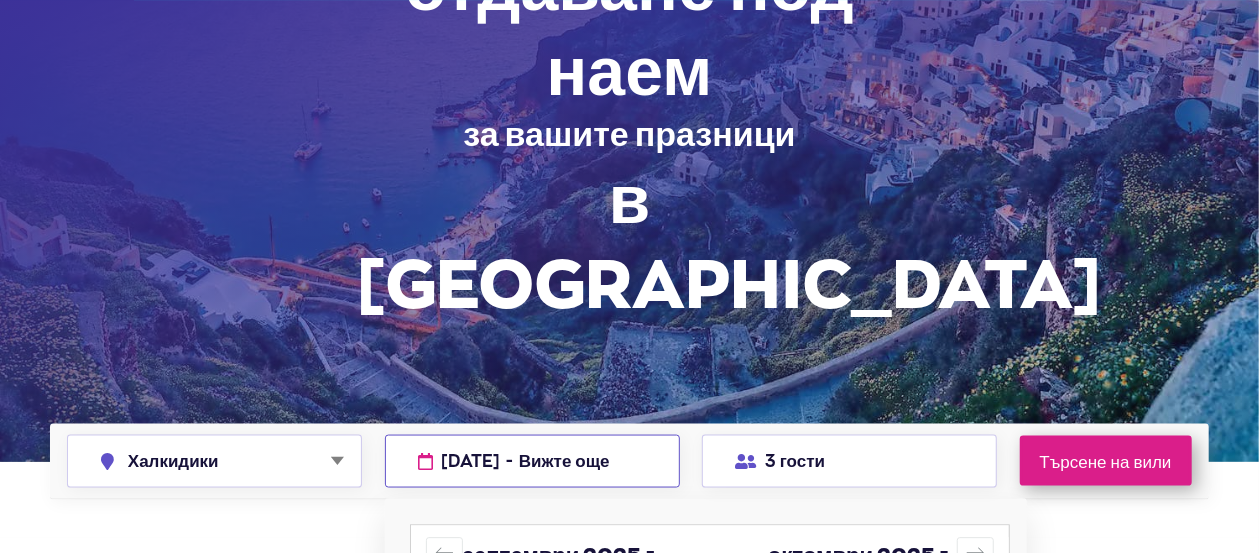 click on "5" at bounding box center (637, 621) 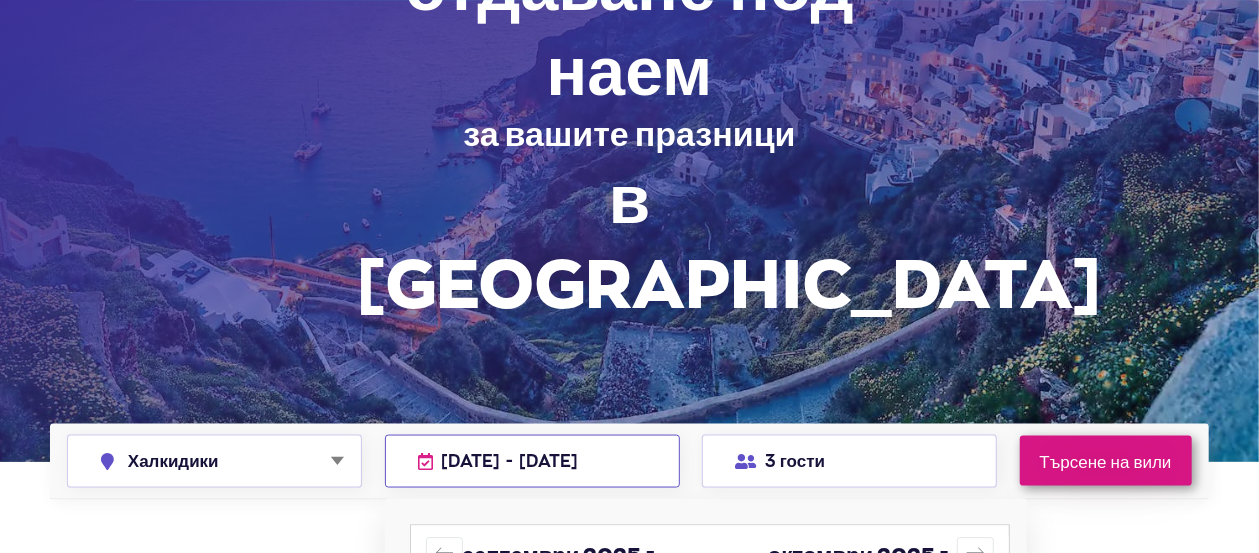 click on "Търсене на вили" at bounding box center (1106, 461) 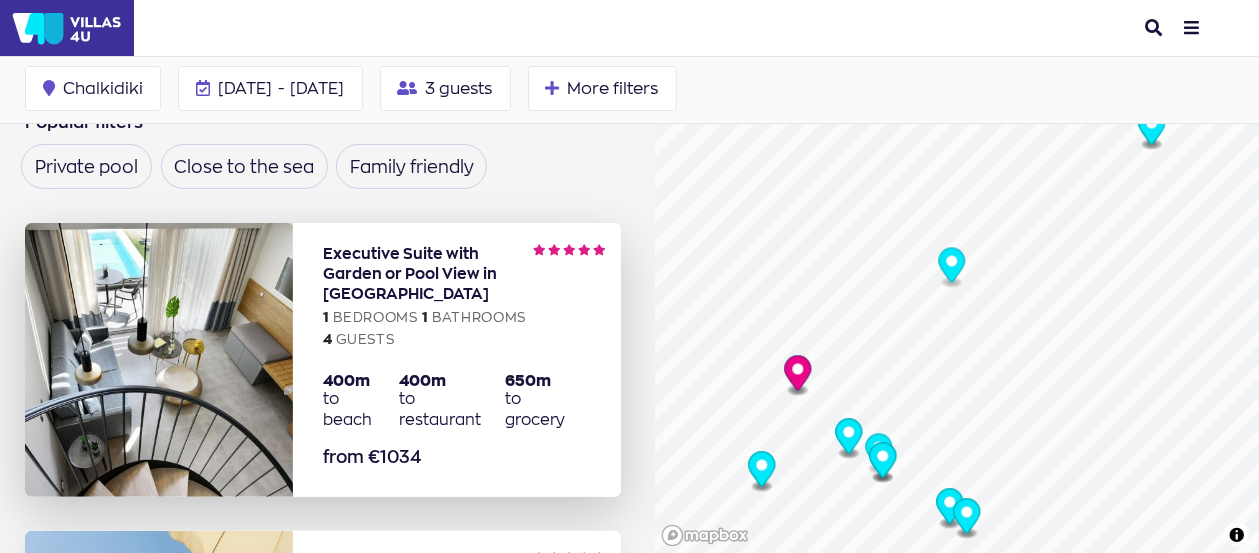scroll, scrollTop: 104, scrollLeft: 0, axis: vertical 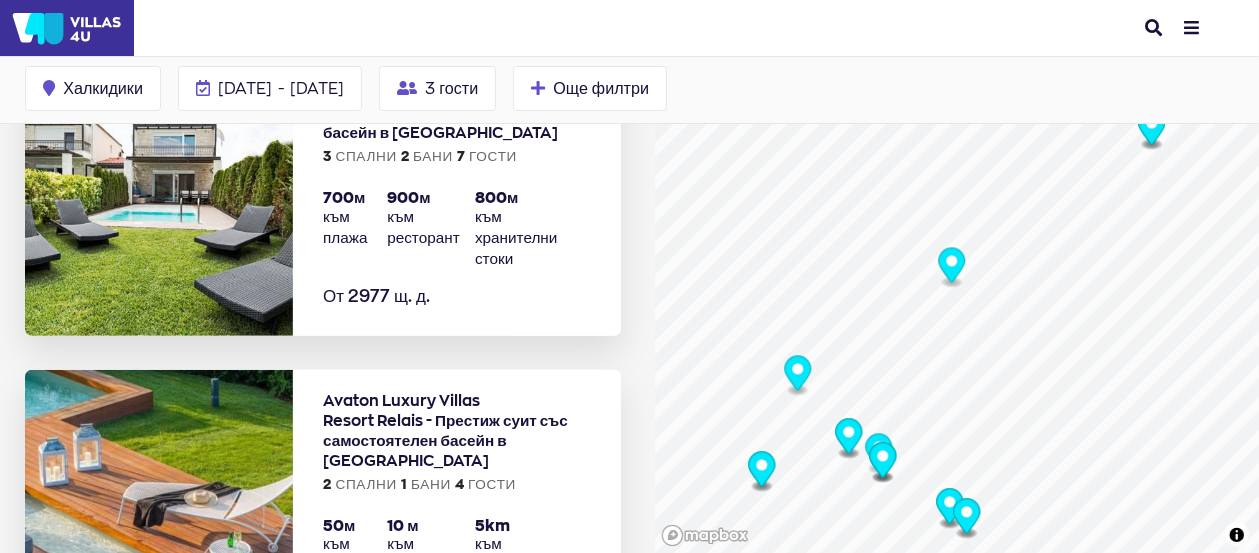 click 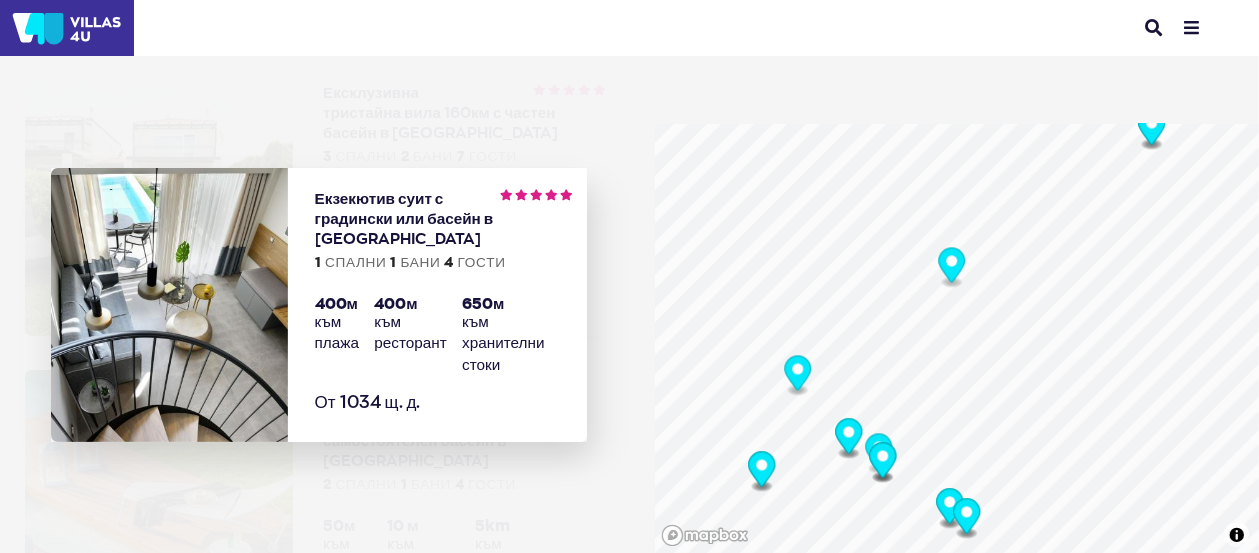 click 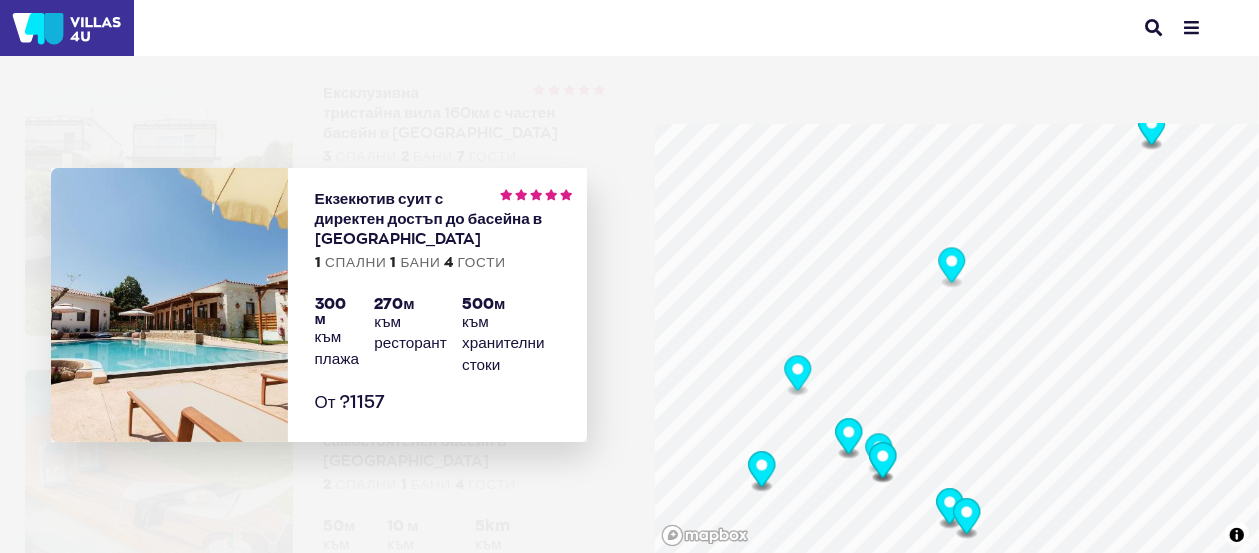 click 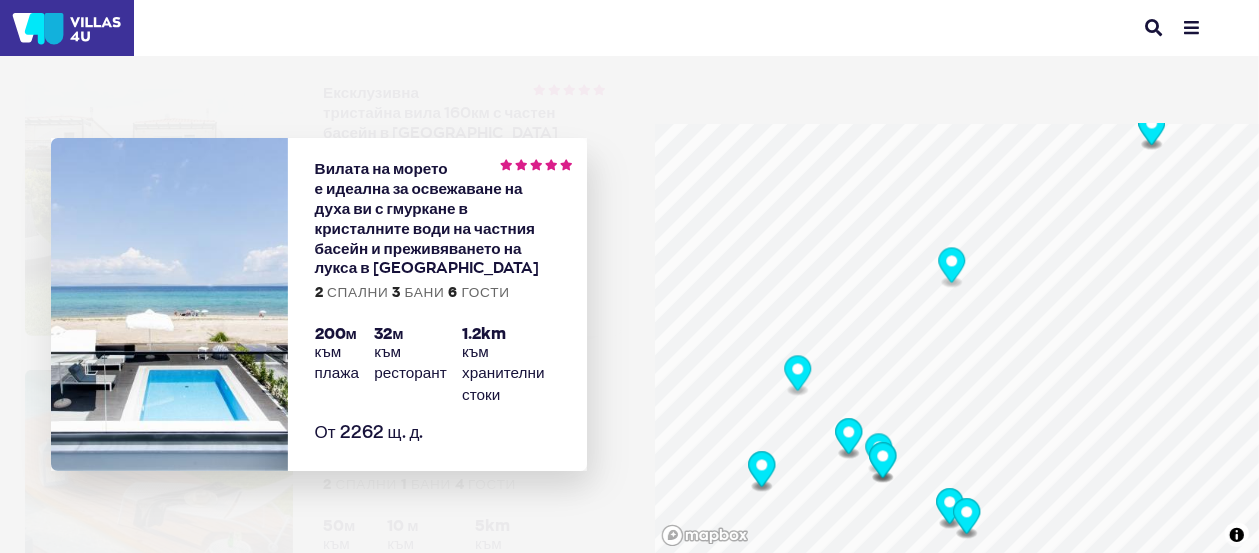 click 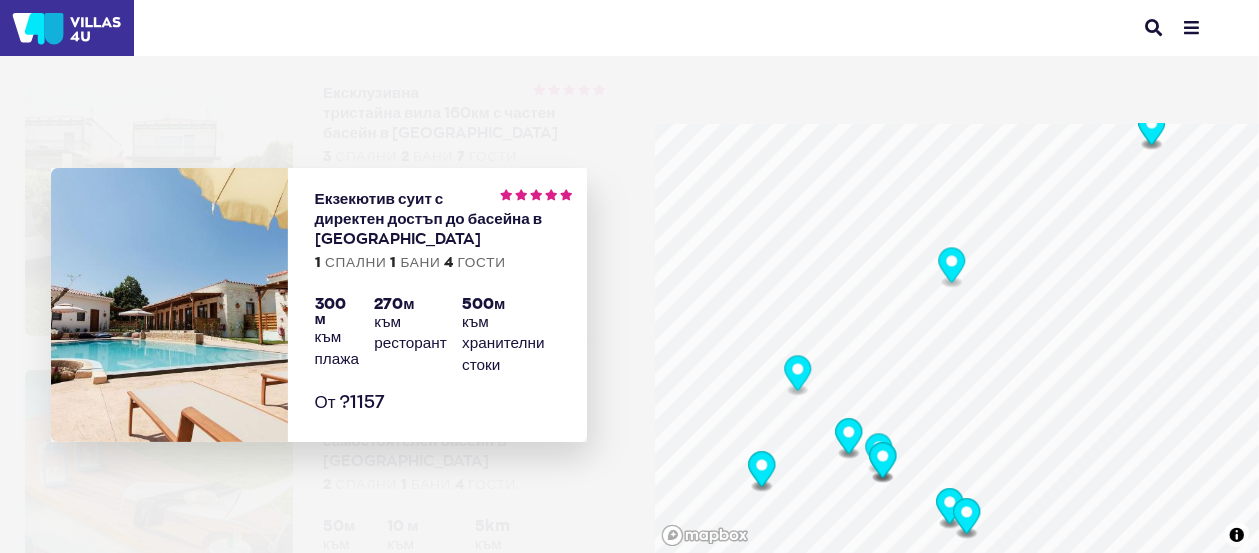 click 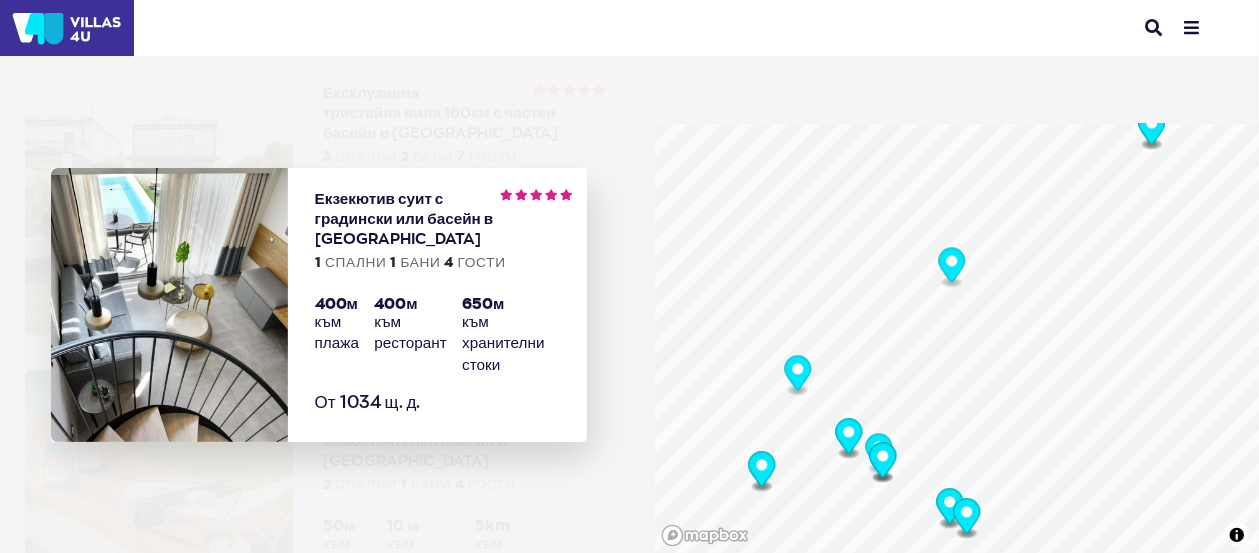 click 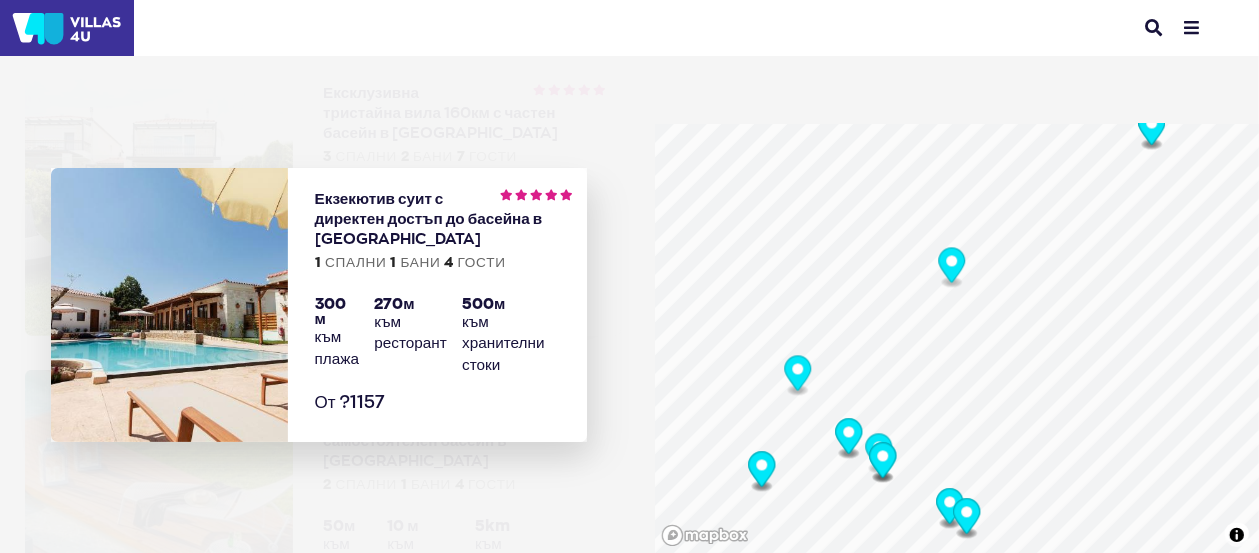click 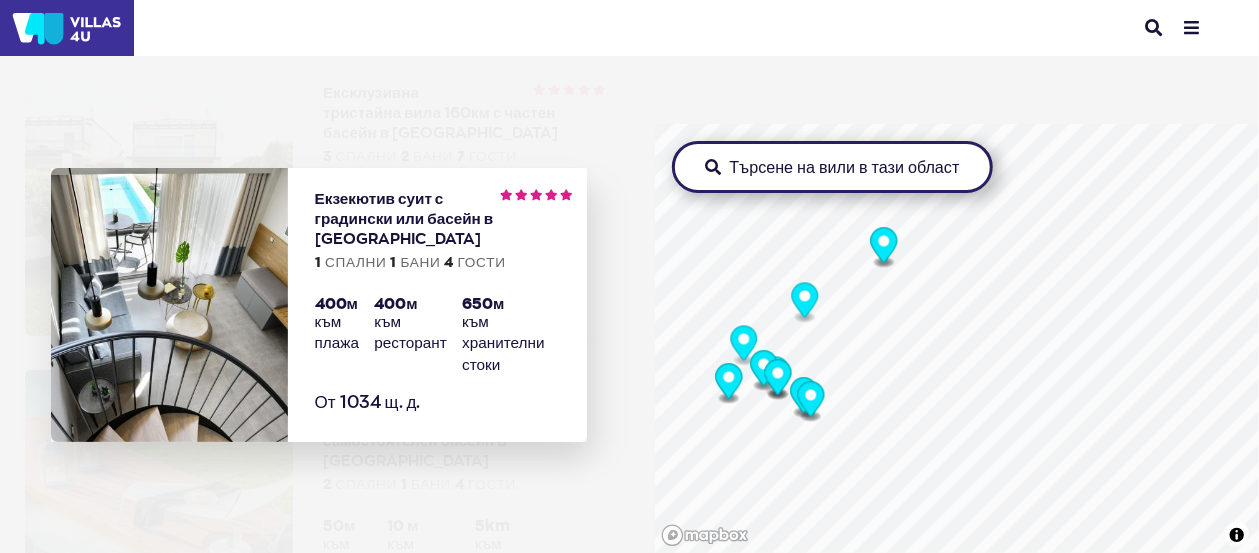 click 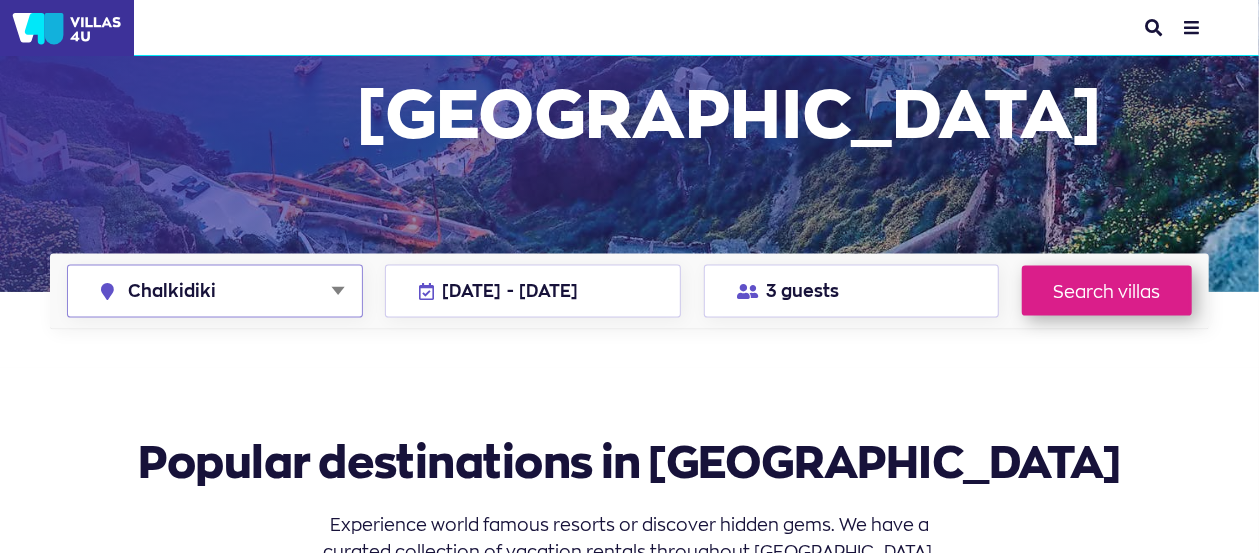 scroll, scrollTop: 312, scrollLeft: 0, axis: vertical 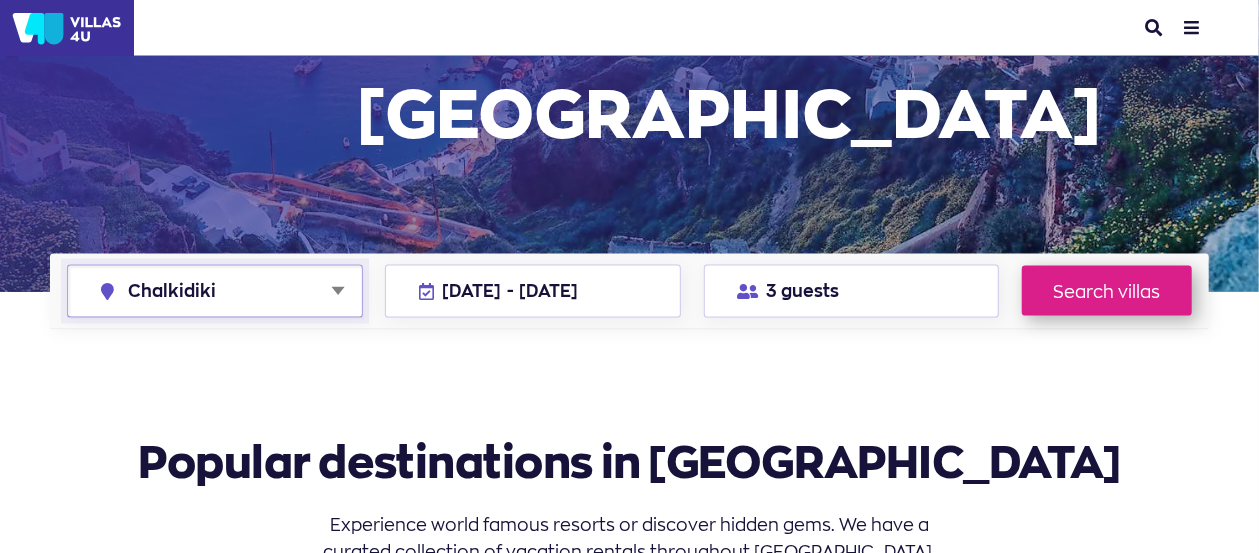 click on "Anywhere in Greece   Athens   Chalkidiki   Corfu   Crete   Kefalonia   Milos   Mykonos   Naxos   Paros   Rhodes   Santorini   Syros   Zakynthos" at bounding box center (215, 291) 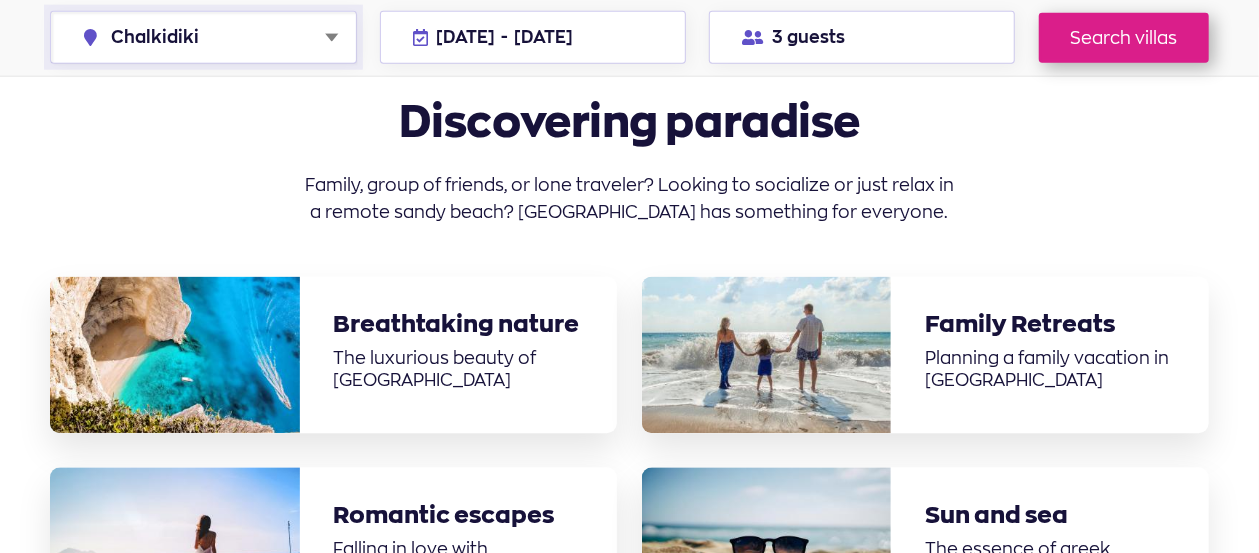 scroll, scrollTop: 2184, scrollLeft: 0, axis: vertical 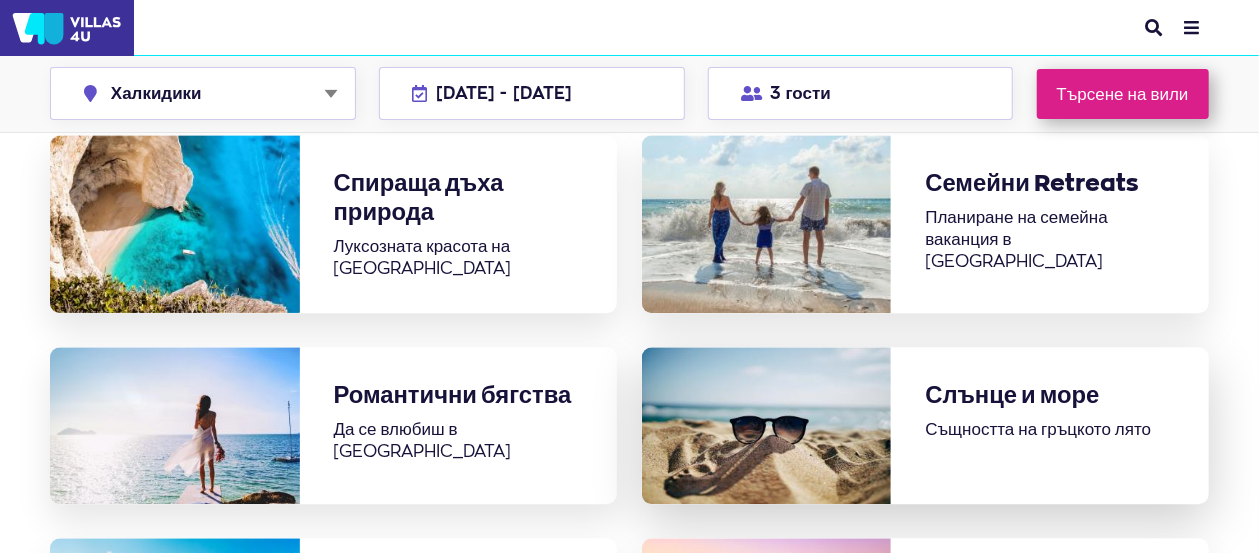 click on "Същността на гръцкото лято" at bounding box center (1049, 427) 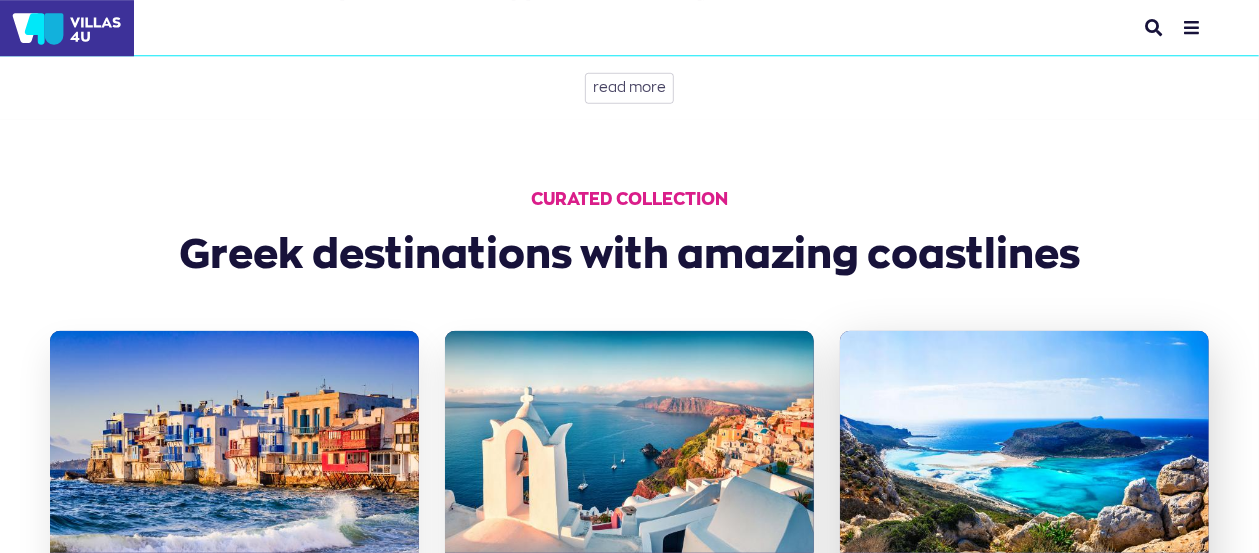scroll, scrollTop: 520, scrollLeft: 0, axis: vertical 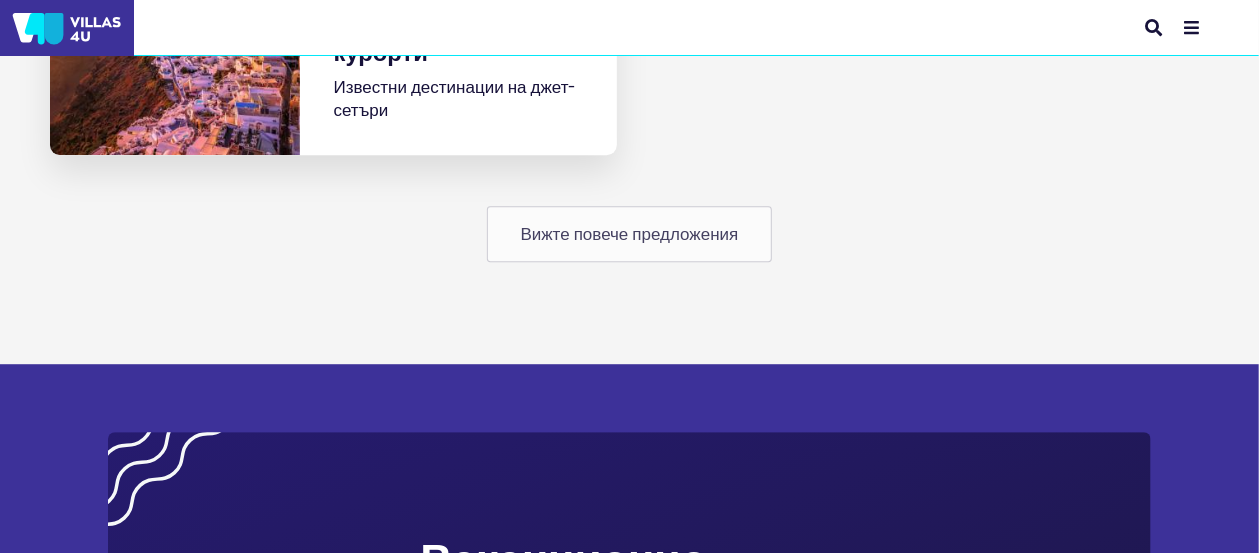 click on "Вижте повече предложения" at bounding box center (629, 234) 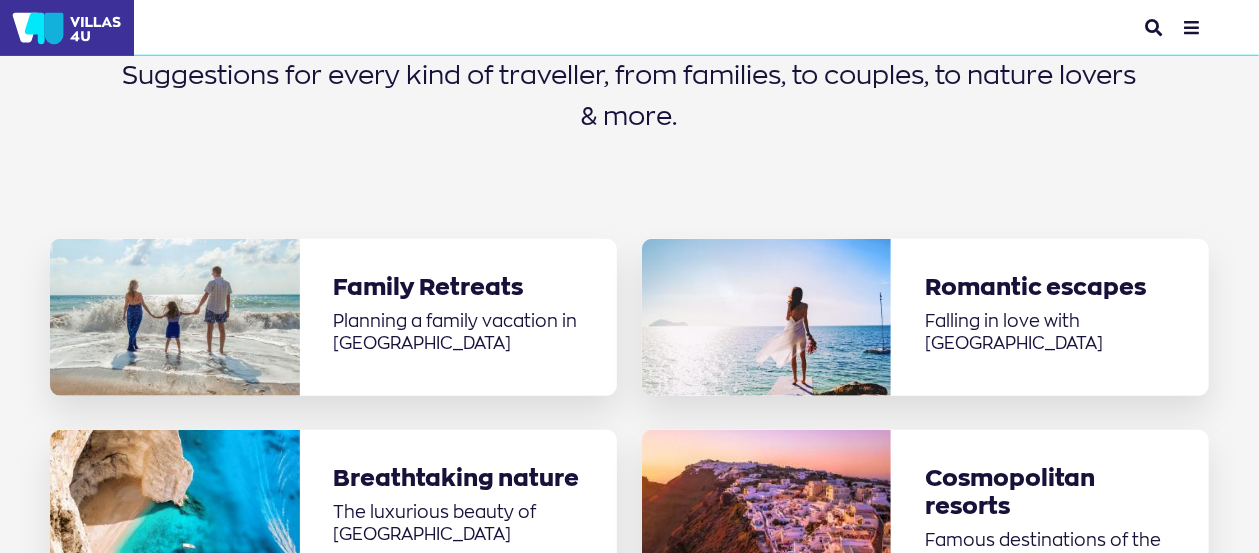 scroll, scrollTop: 416, scrollLeft: 0, axis: vertical 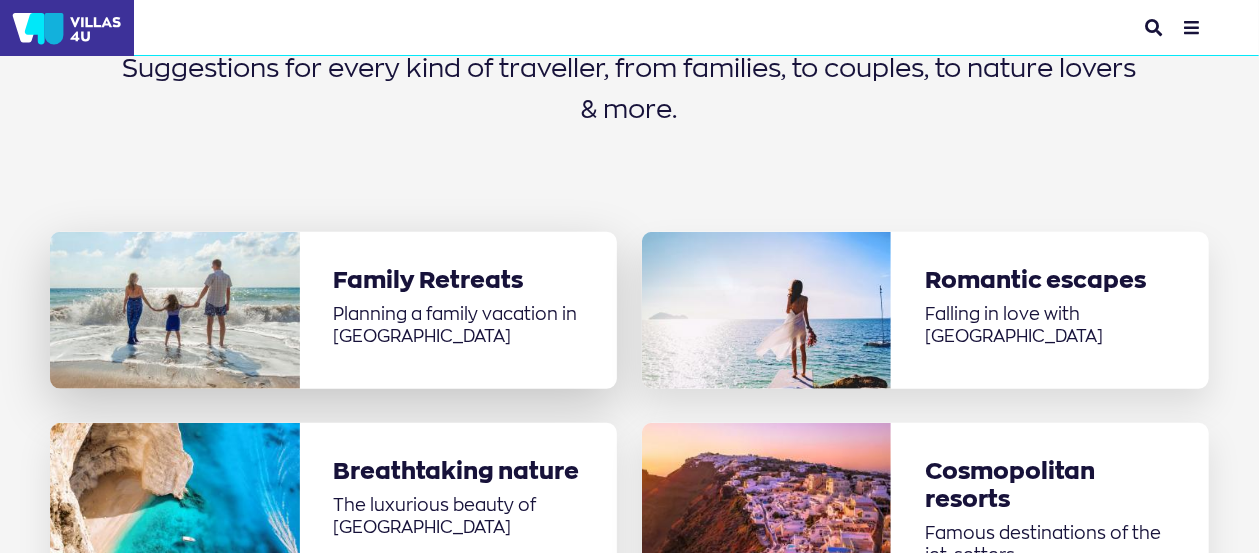 click on "Family Retreats
Planning a family vacation in [GEOGRAPHIC_DATA]" at bounding box center (458, 310) 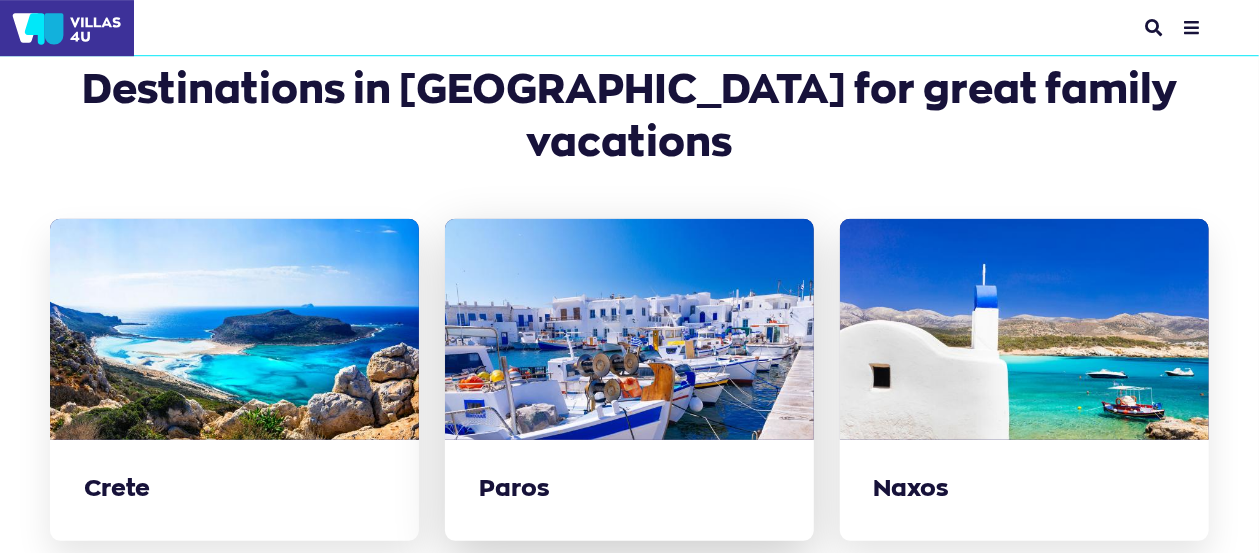 scroll, scrollTop: 832, scrollLeft: 0, axis: vertical 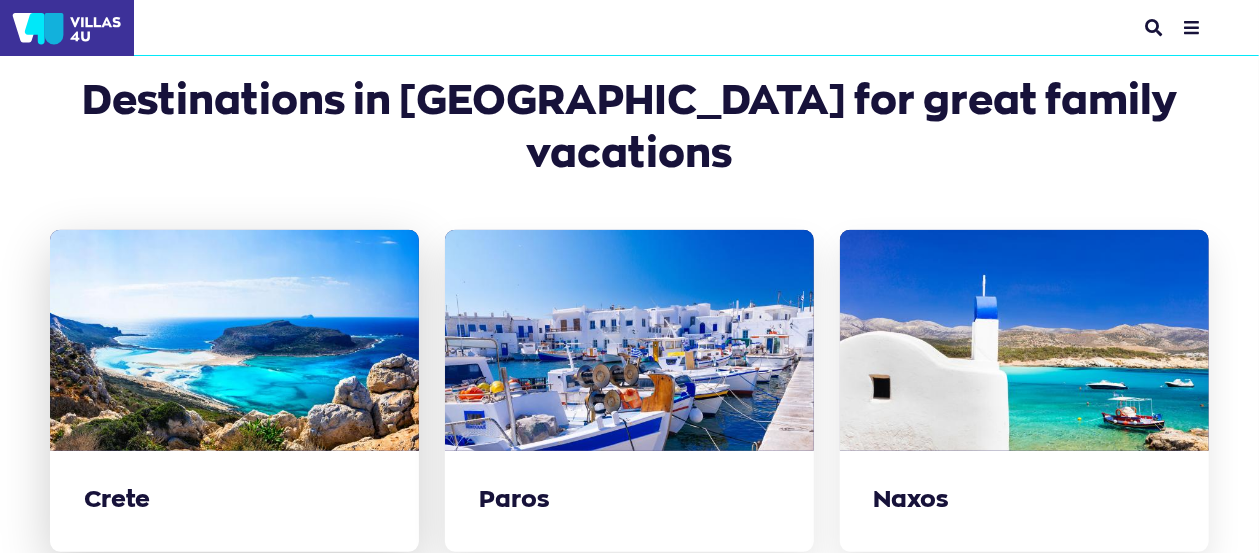 click at bounding box center [234, 340] 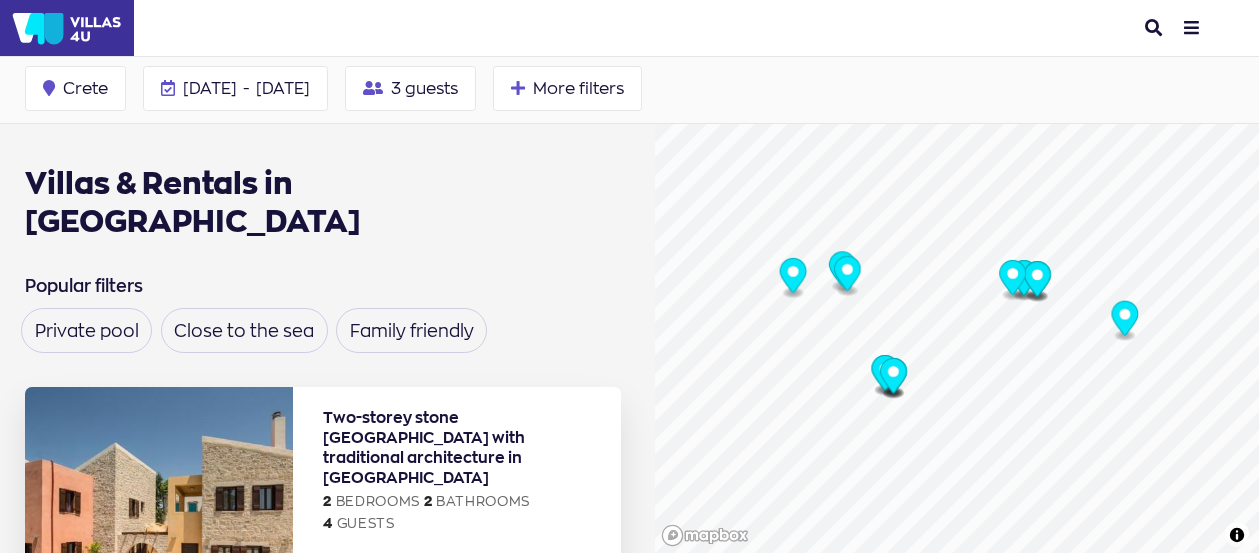 scroll, scrollTop: 0, scrollLeft: 0, axis: both 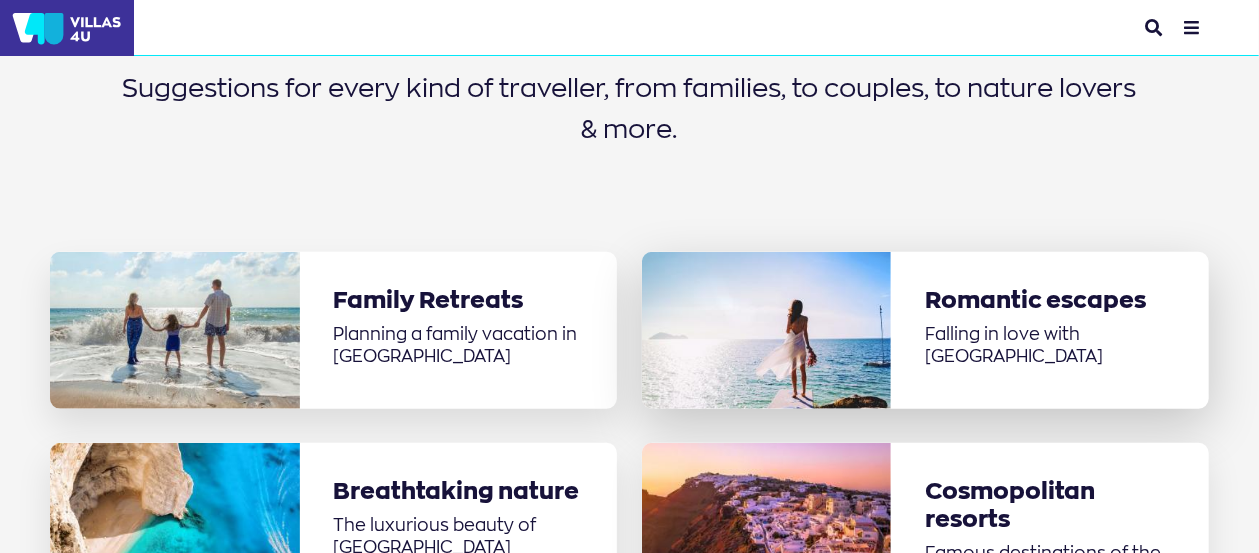 click on "Romantic escapes" at bounding box center (1035, 299) 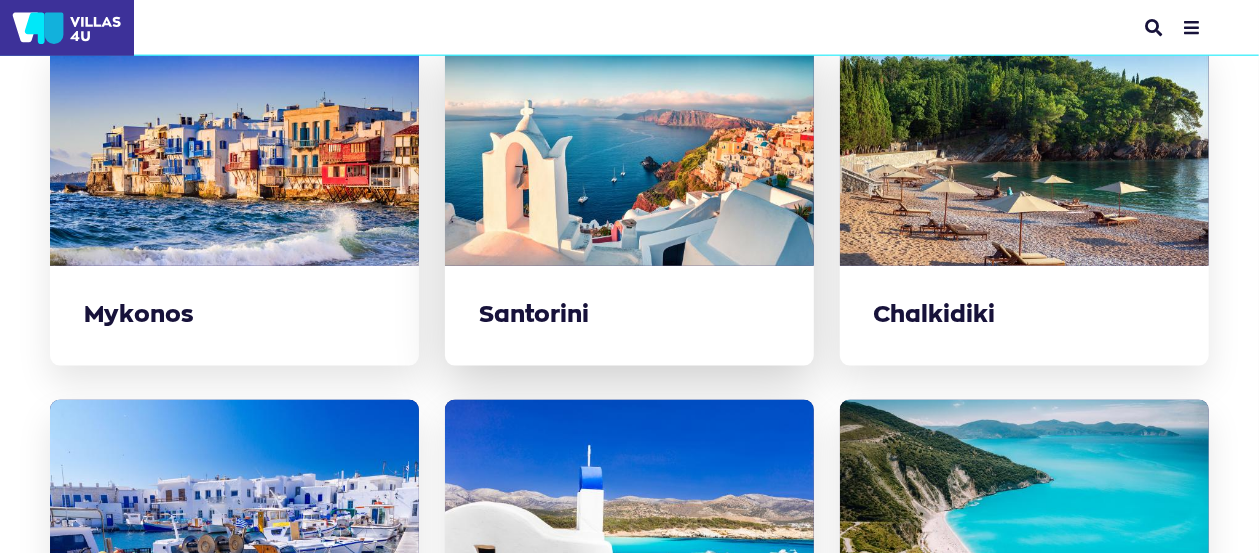 scroll, scrollTop: 1040, scrollLeft: 0, axis: vertical 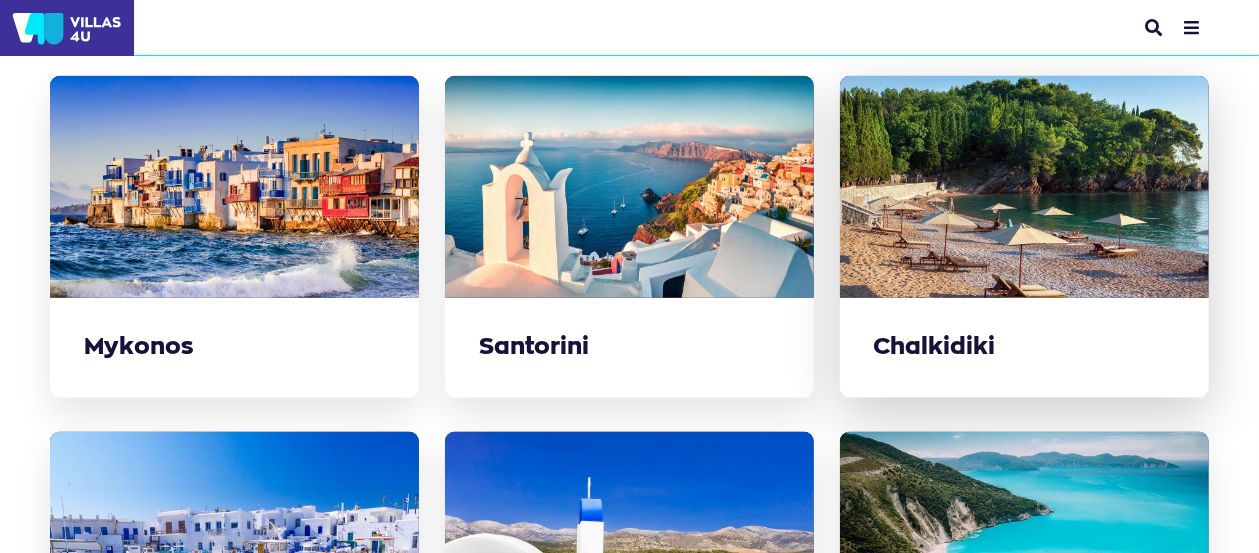 click at bounding box center [1024, 186] 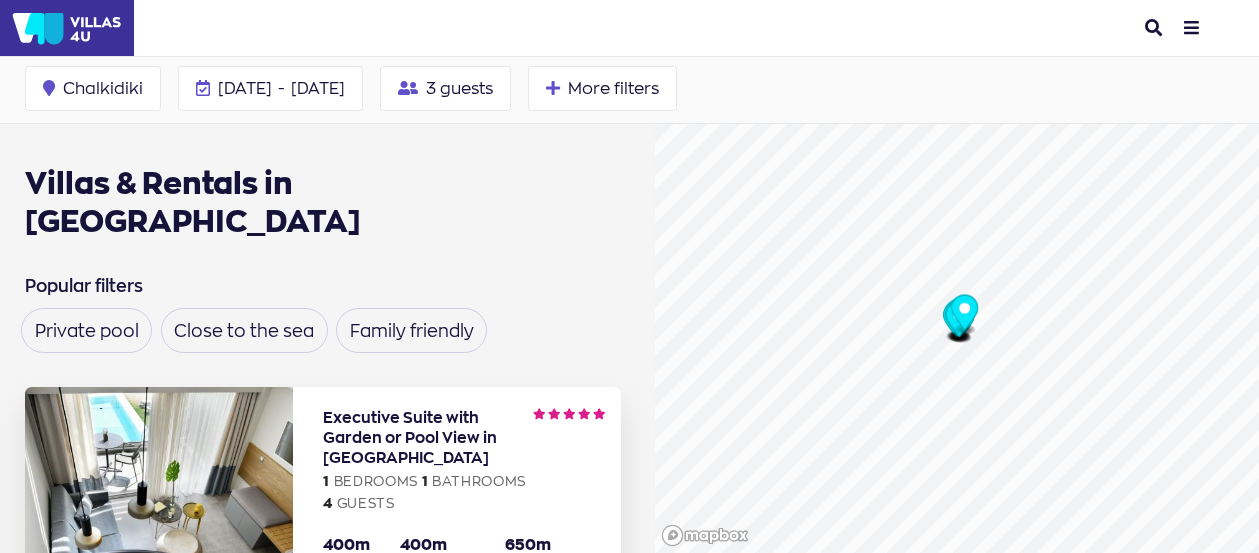 scroll, scrollTop: 0, scrollLeft: 0, axis: both 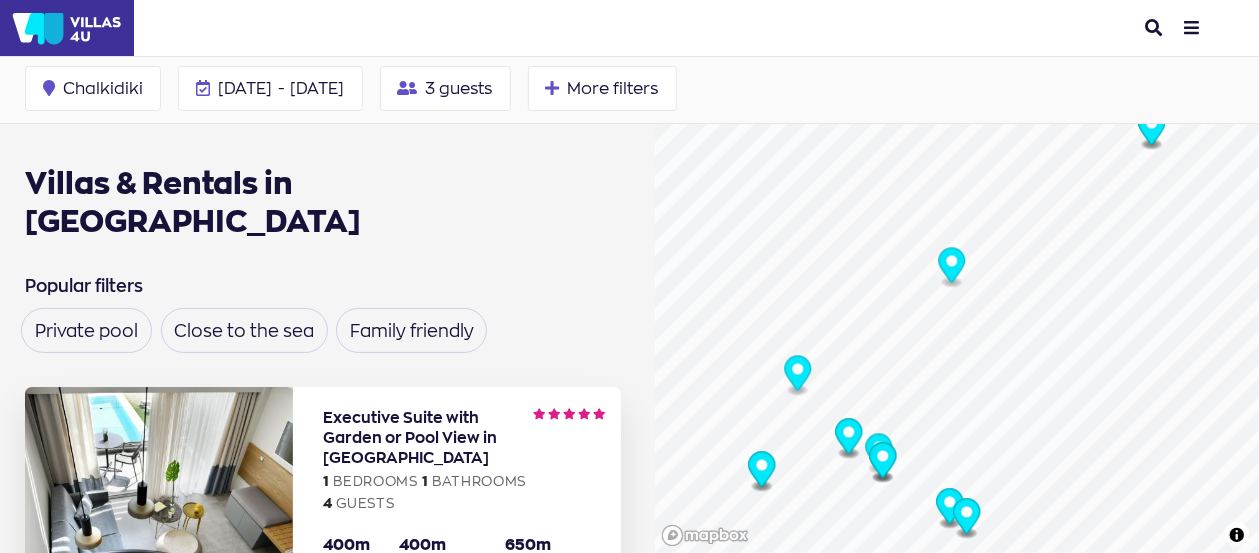 click 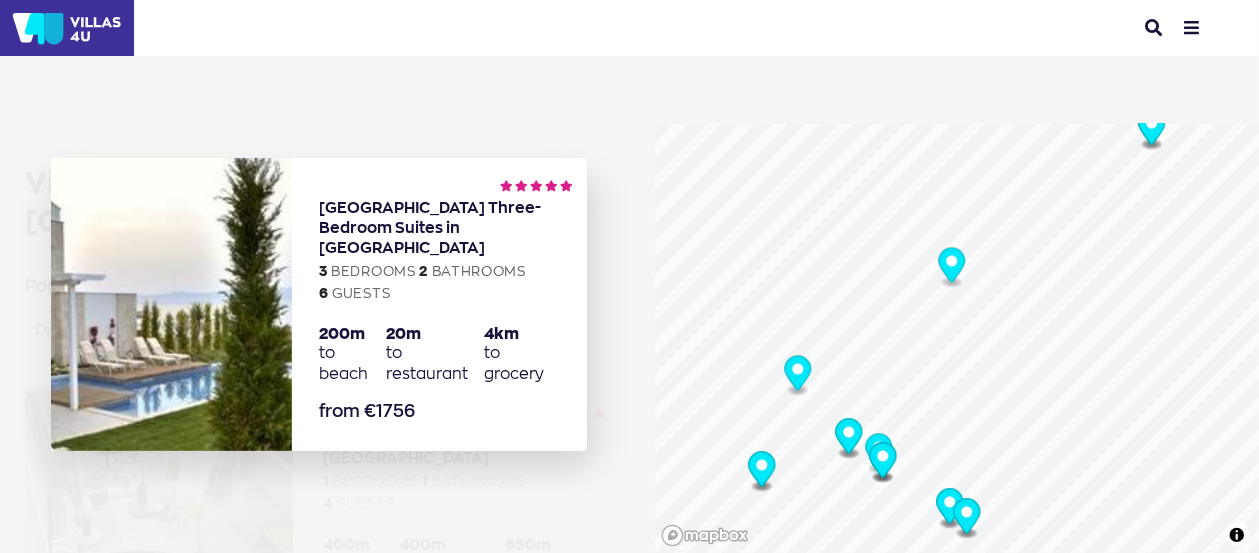 click 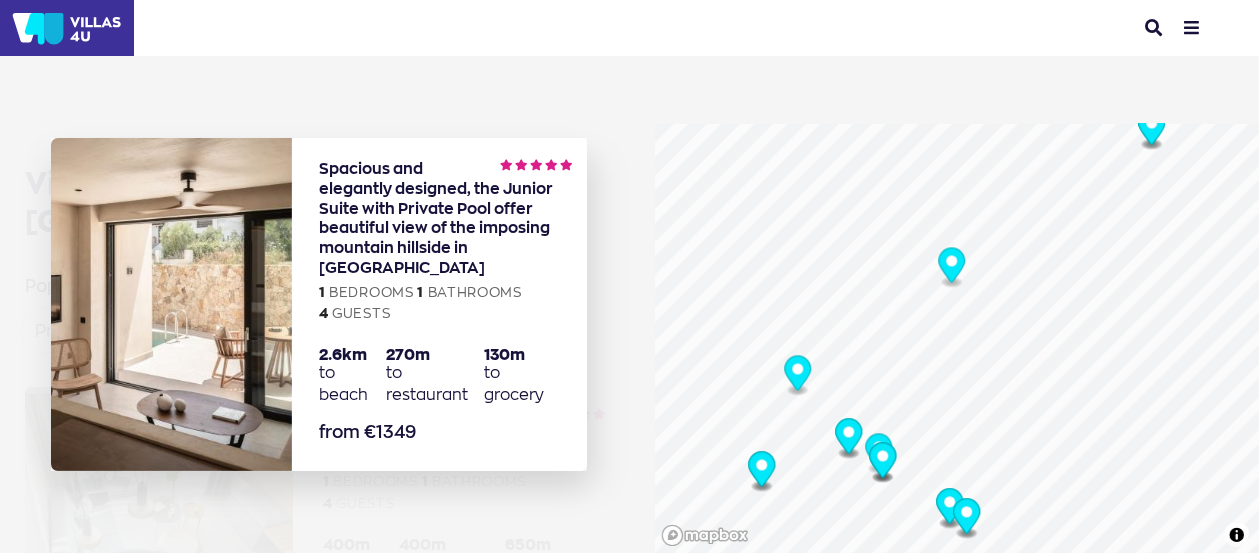 click 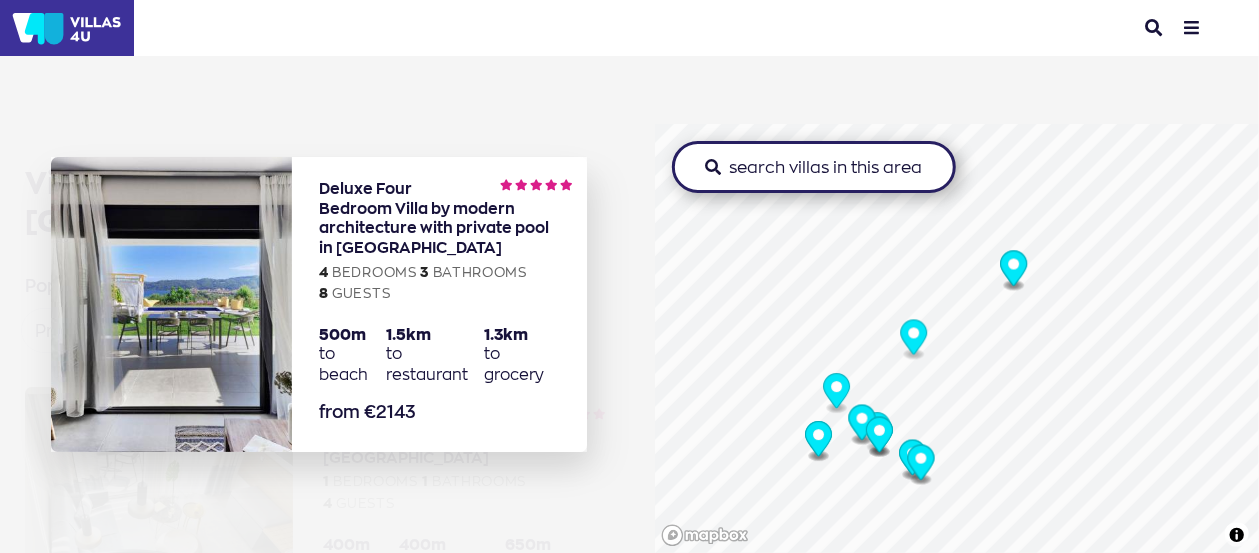 drag, startPoint x: 788, startPoint y: 381, endPoint x: 954, endPoint y: 407, distance: 168.0238 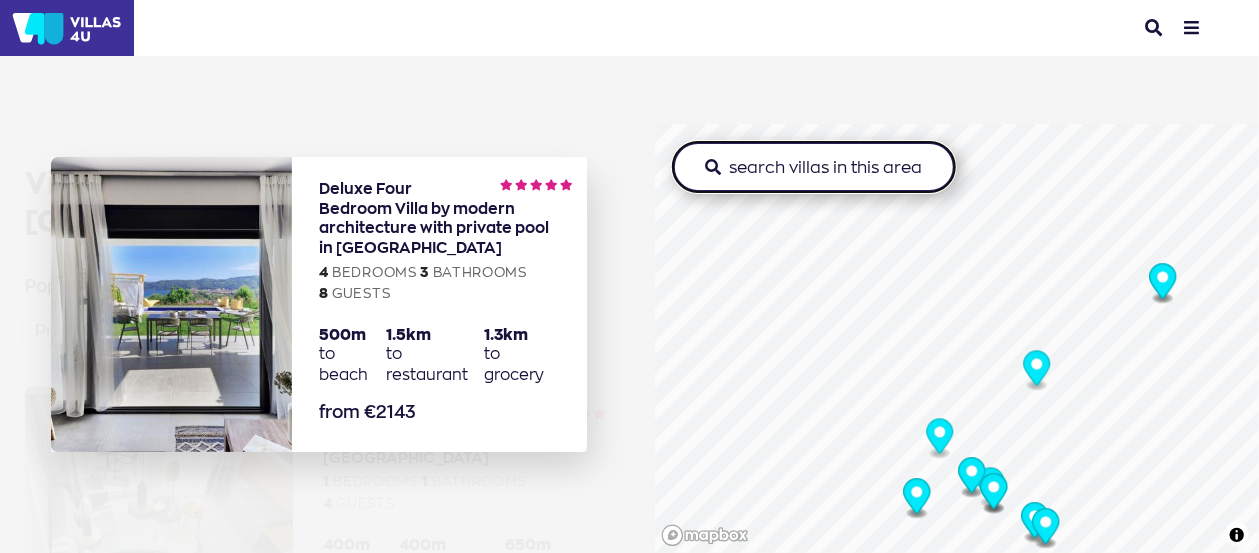 click on "search villas in this area" at bounding box center (814, 167) 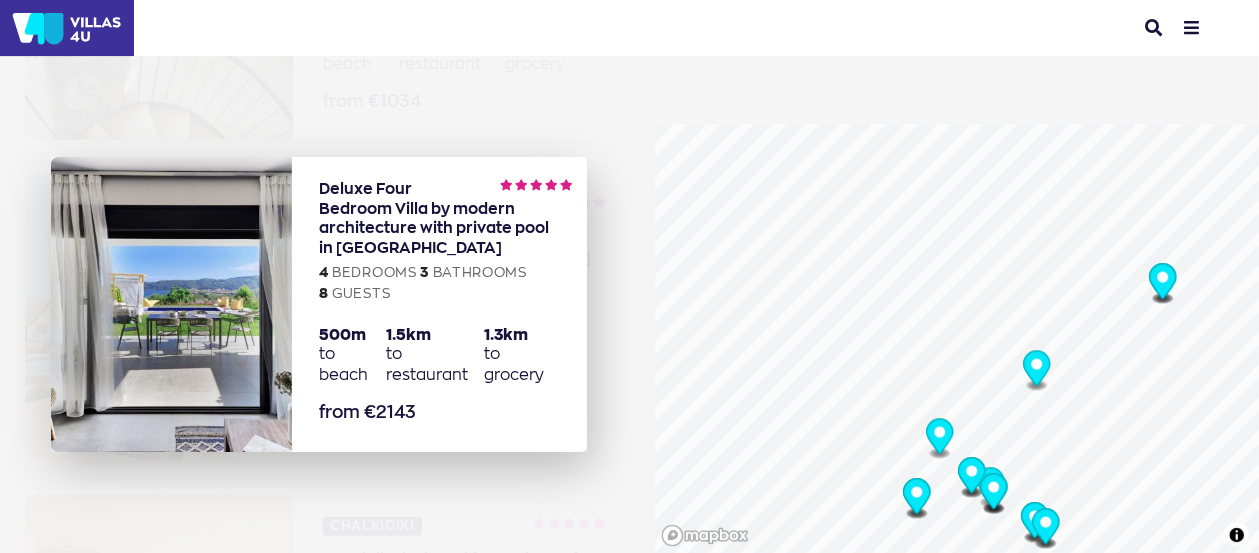 scroll, scrollTop: 520, scrollLeft: 0, axis: vertical 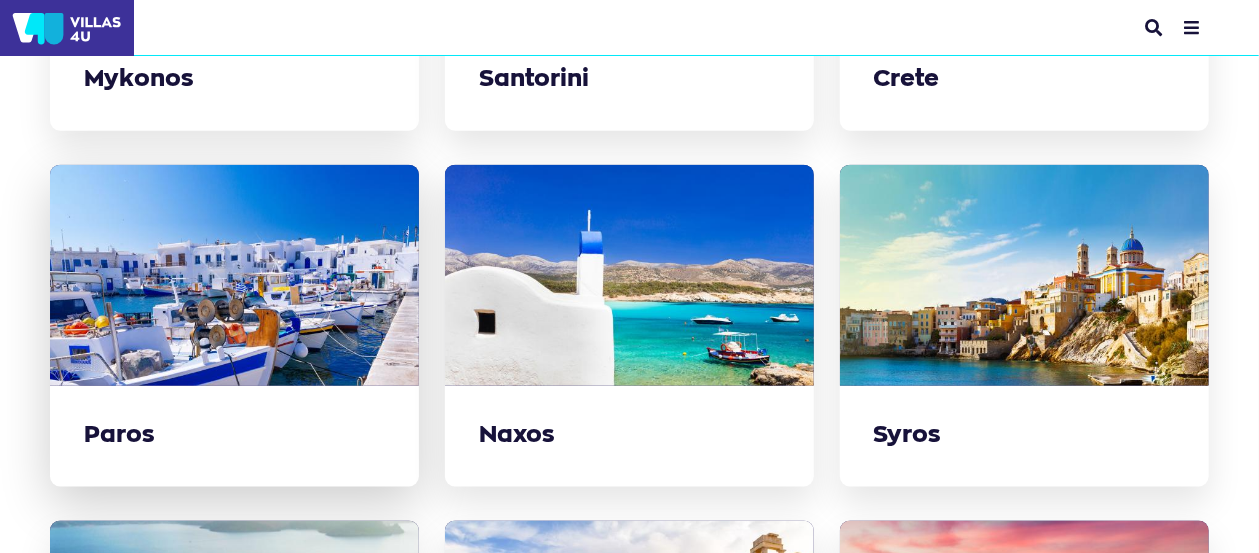 click at bounding box center (234, 275) 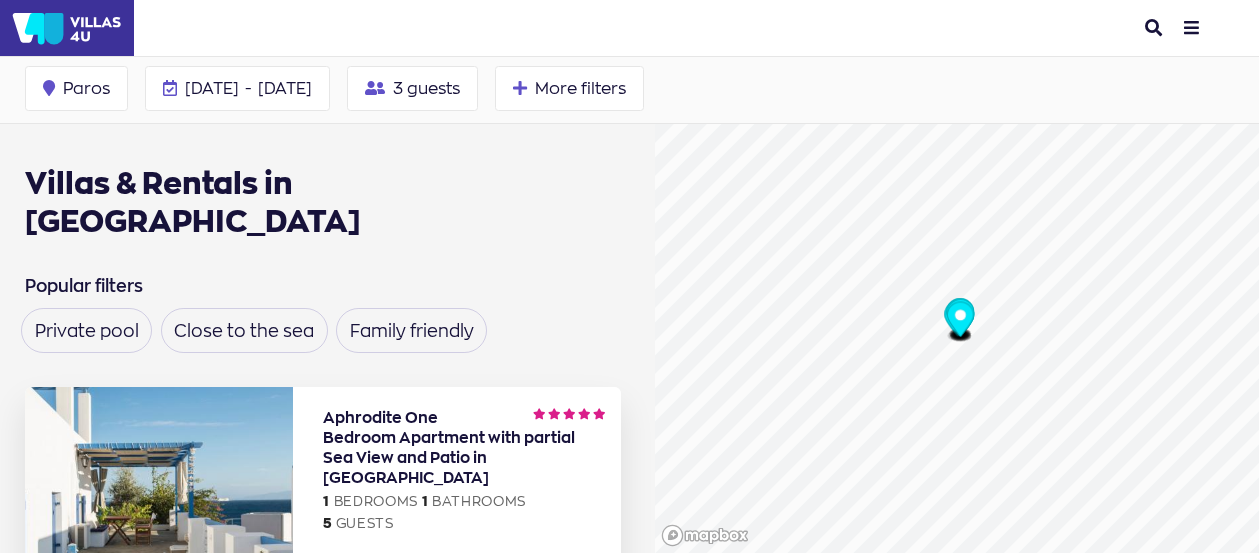 scroll, scrollTop: 0, scrollLeft: 0, axis: both 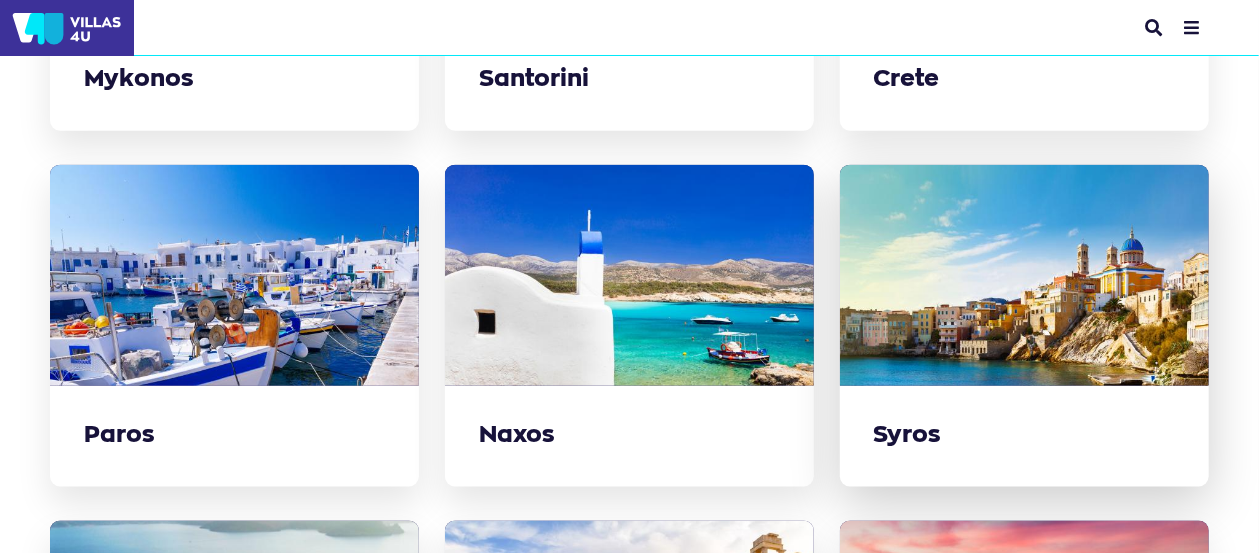 click at bounding box center (1024, 275) 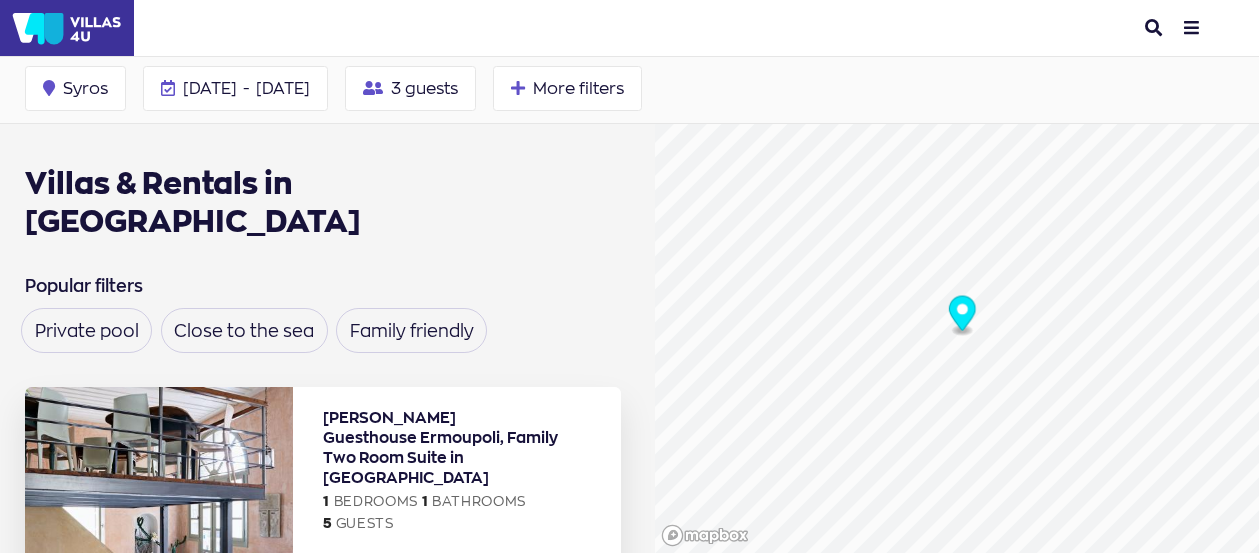 scroll, scrollTop: 0, scrollLeft: 0, axis: both 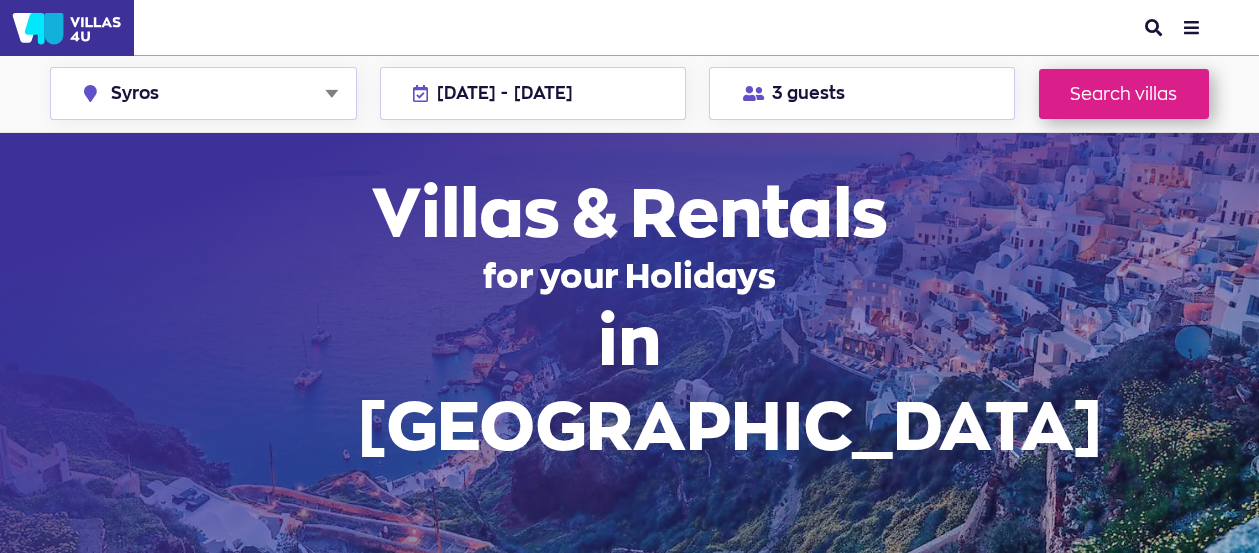 select on "syros" 